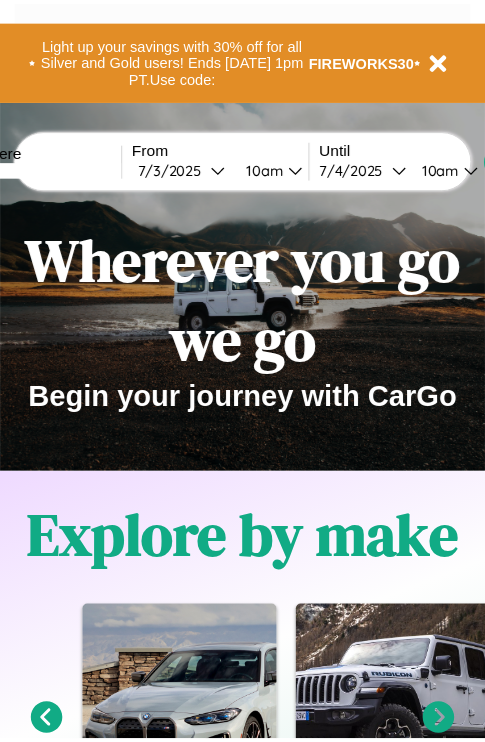 scroll, scrollTop: 0, scrollLeft: 0, axis: both 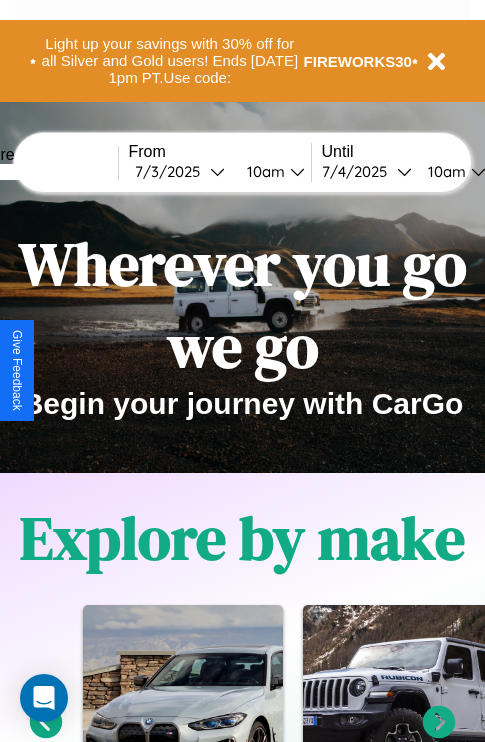 click at bounding box center [43, 172] 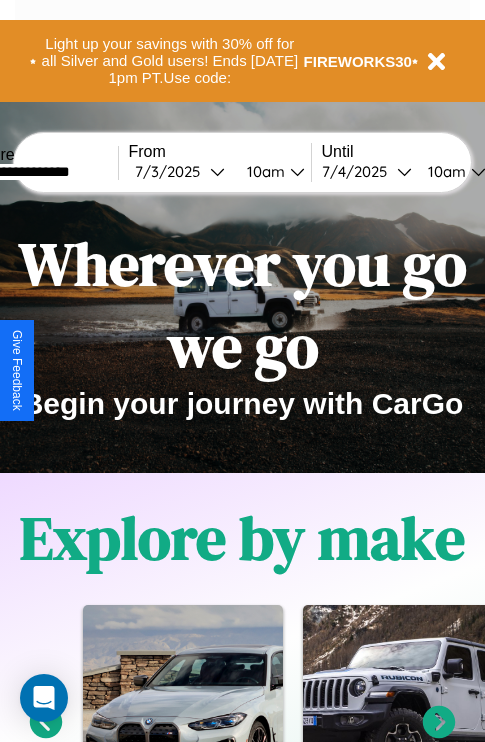 type on "**********" 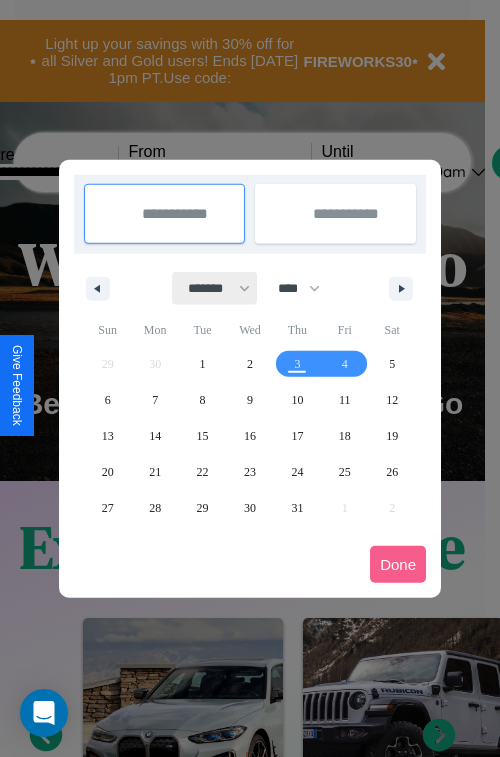 click on "******* ******** ***** ***** *** **** **** ****** ********* ******* ******** ********" at bounding box center (215, 288) 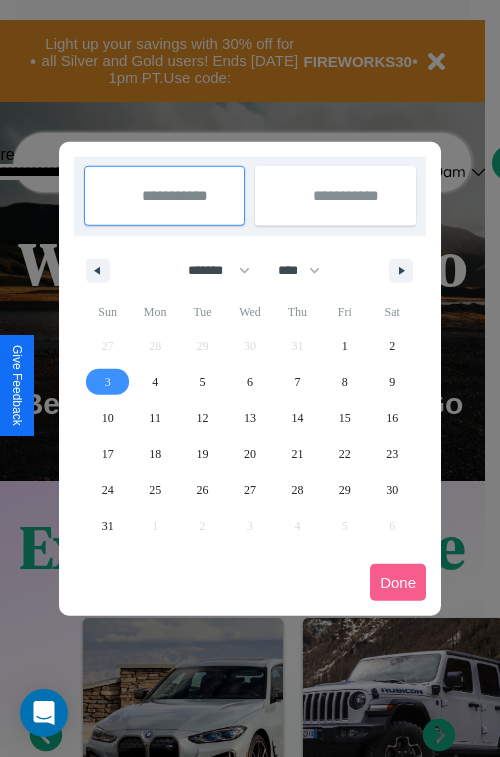 click on "3" at bounding box center (108, 382) 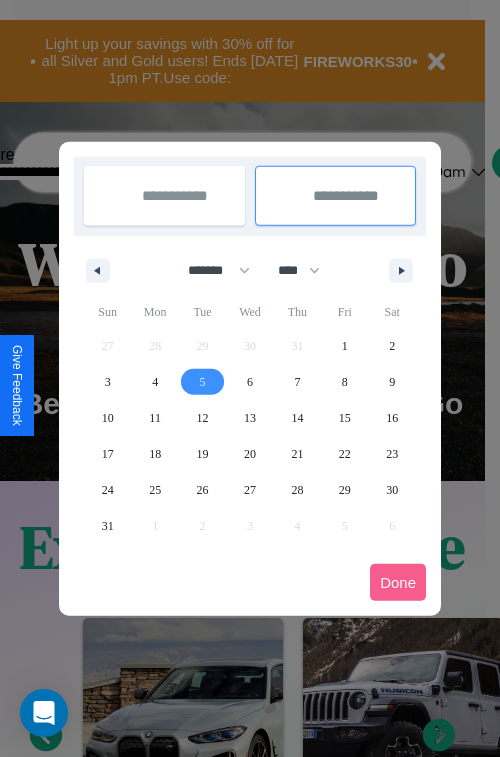 click on "5" at bounding box center (203, 382) 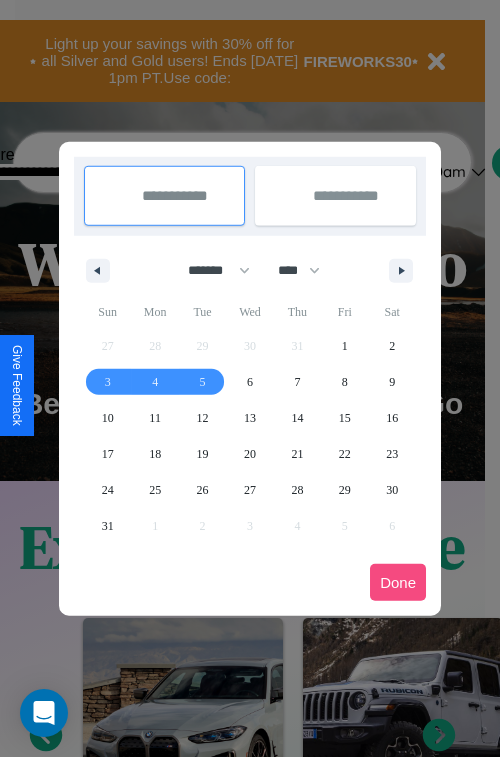 click on "Done" at bounding box center [398, 582] 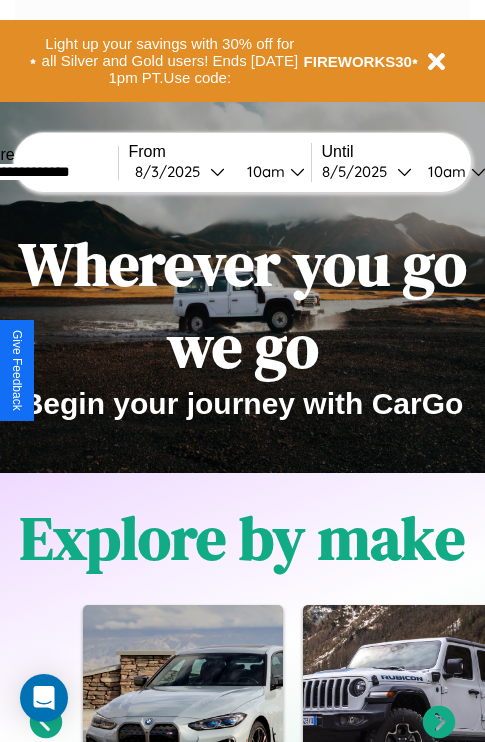 scroll, scrollTop: 0, scrollLeft: 68, axis: horizontal 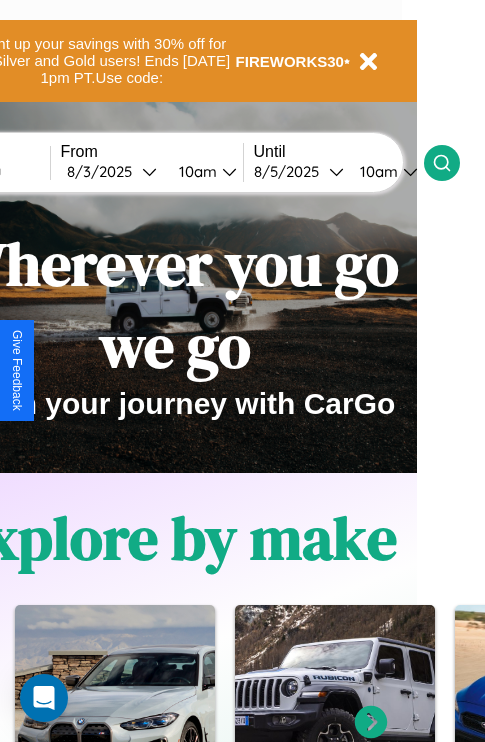 click 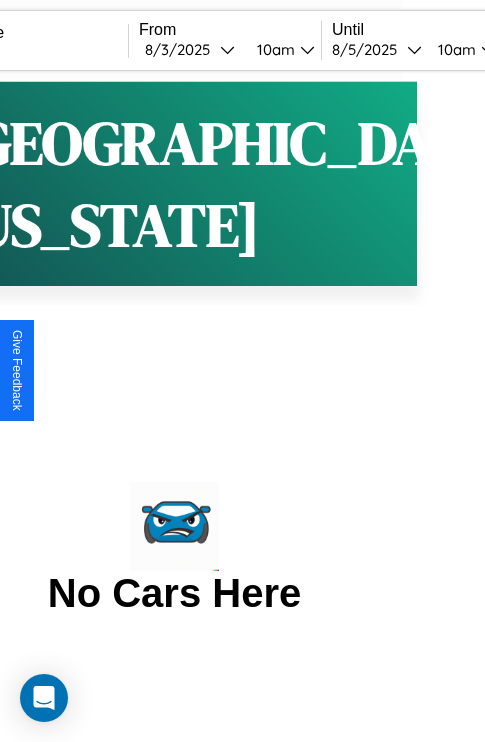 scroll, scrollTop: 0, scrollLeft: 0, axis: both 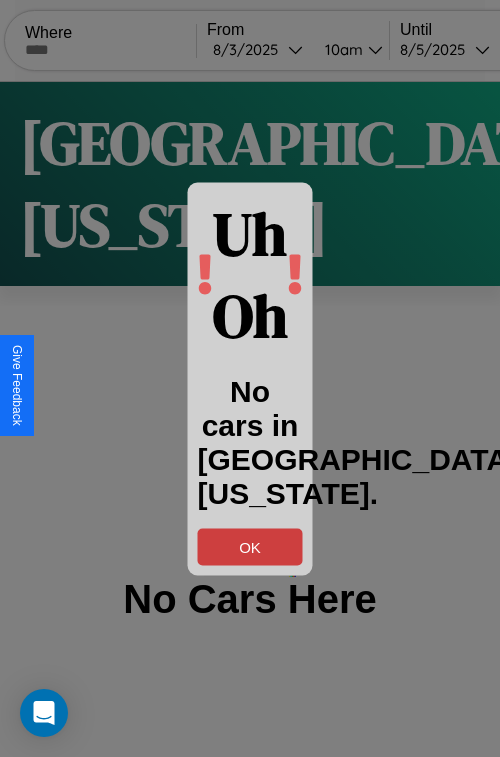 click on "OK" at bounding box center (250, 546) 